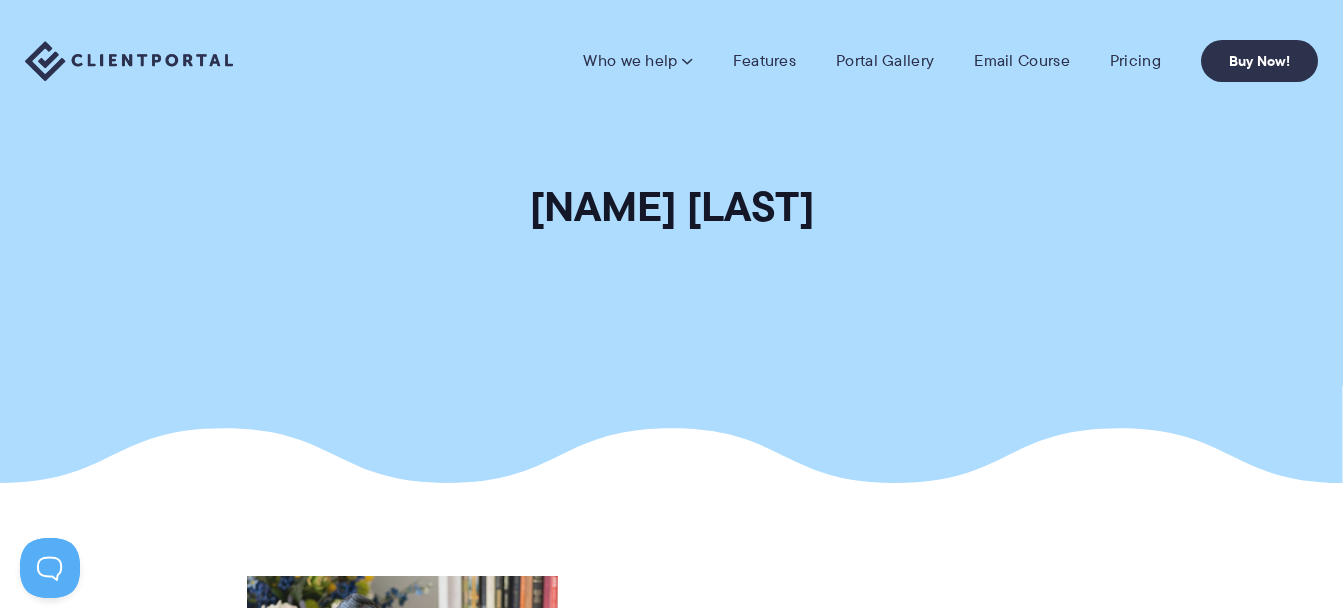 scroll, scrollTop: 0, scrollLeft: 0, axis: both 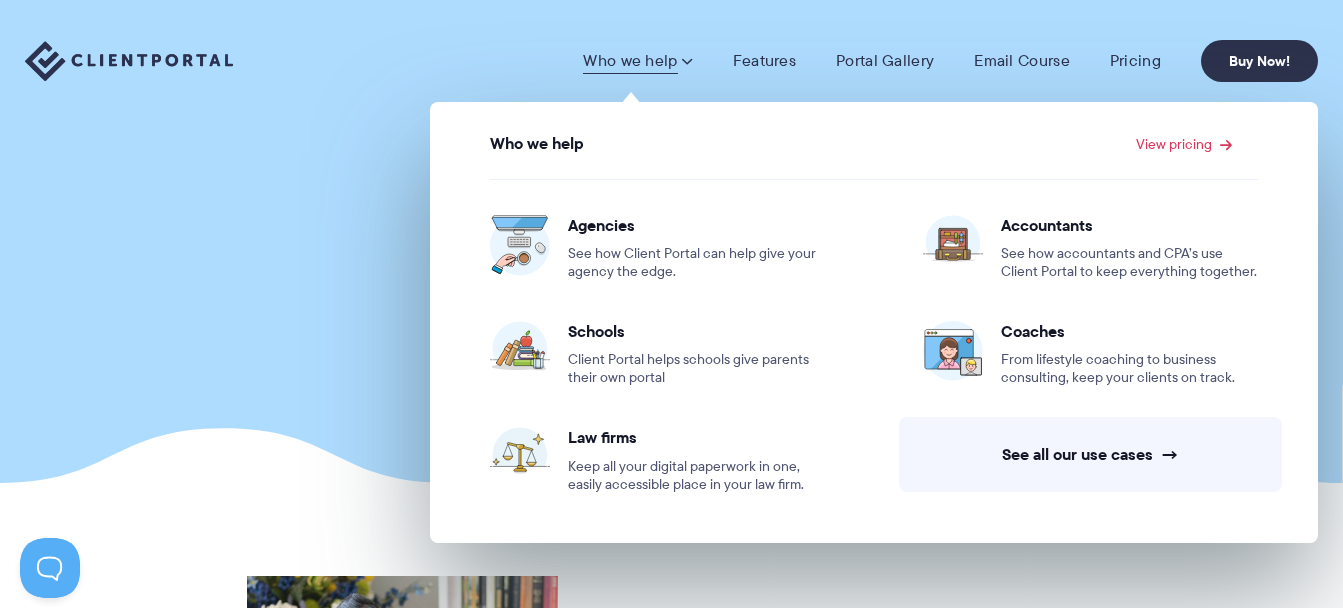 click on "Who we help" at bounding box center (637, 61) 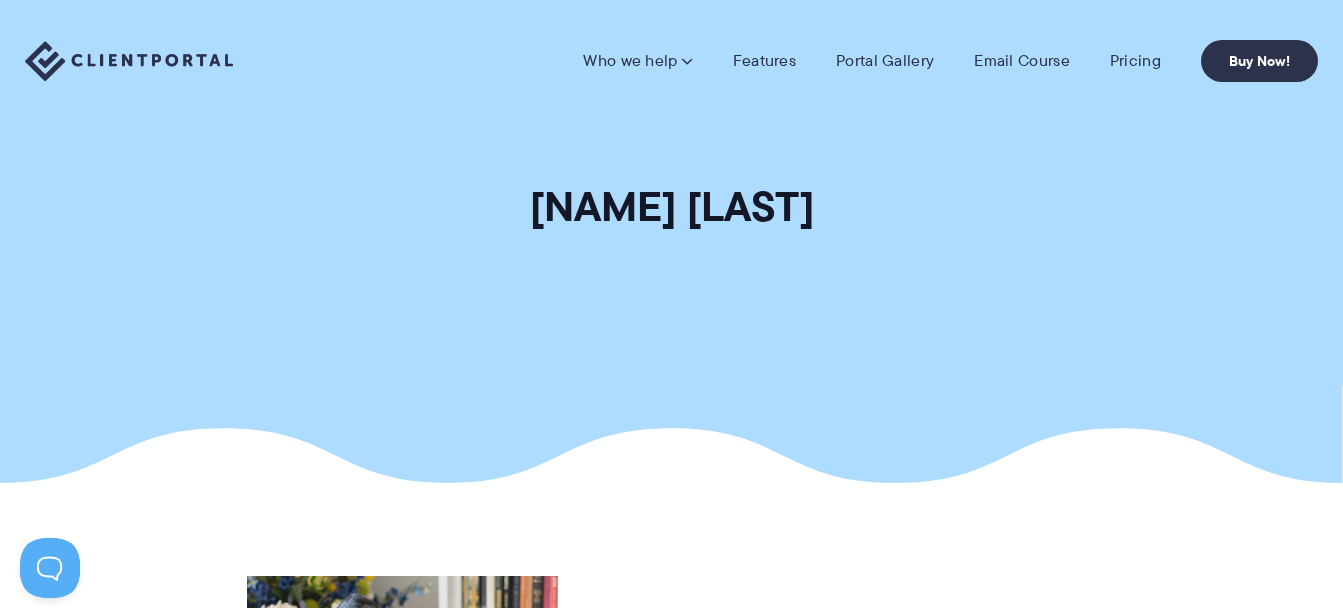 click on "Who we help" at bounding box center (637, 61) 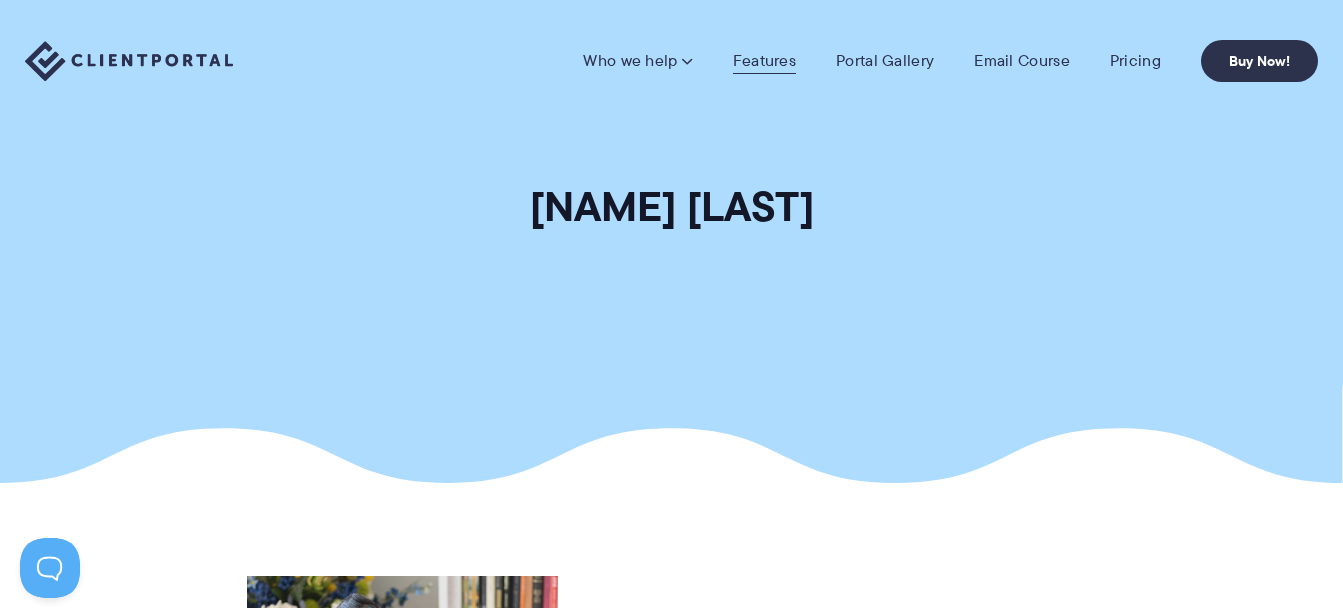 click on "Features" at bounding box center (764, 61) 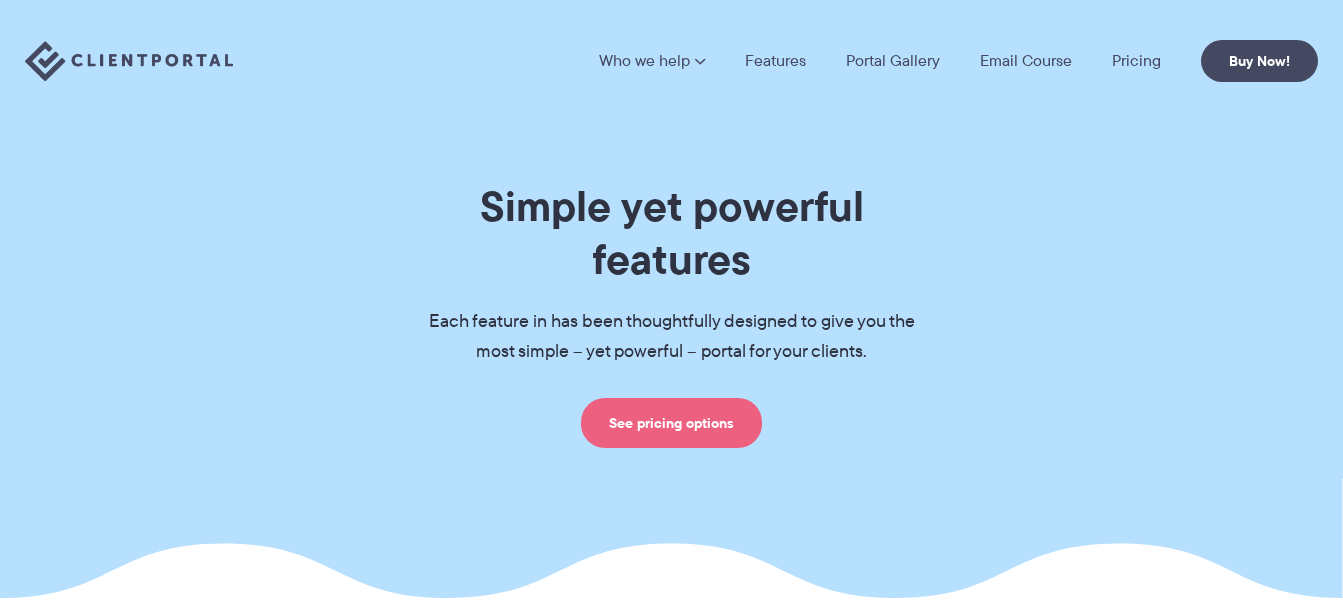 click on "See pricing options" at bounding box center (671, 423) 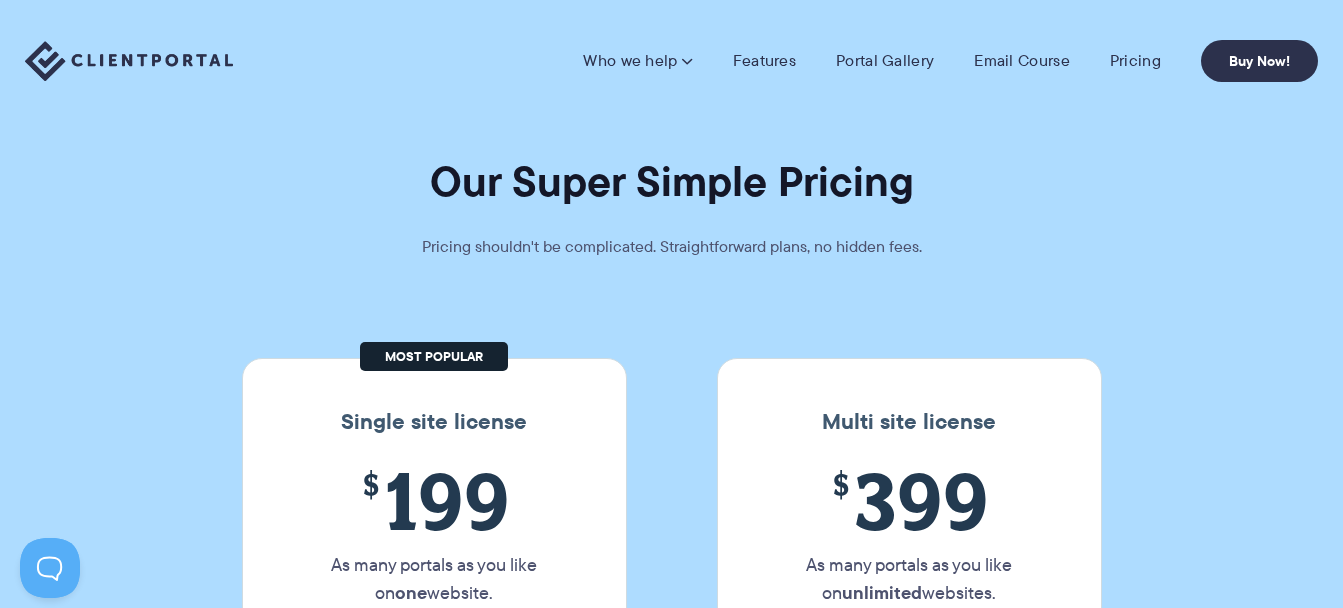 scroll, scrollTop: 0, scrollLeft: 0, axis: both 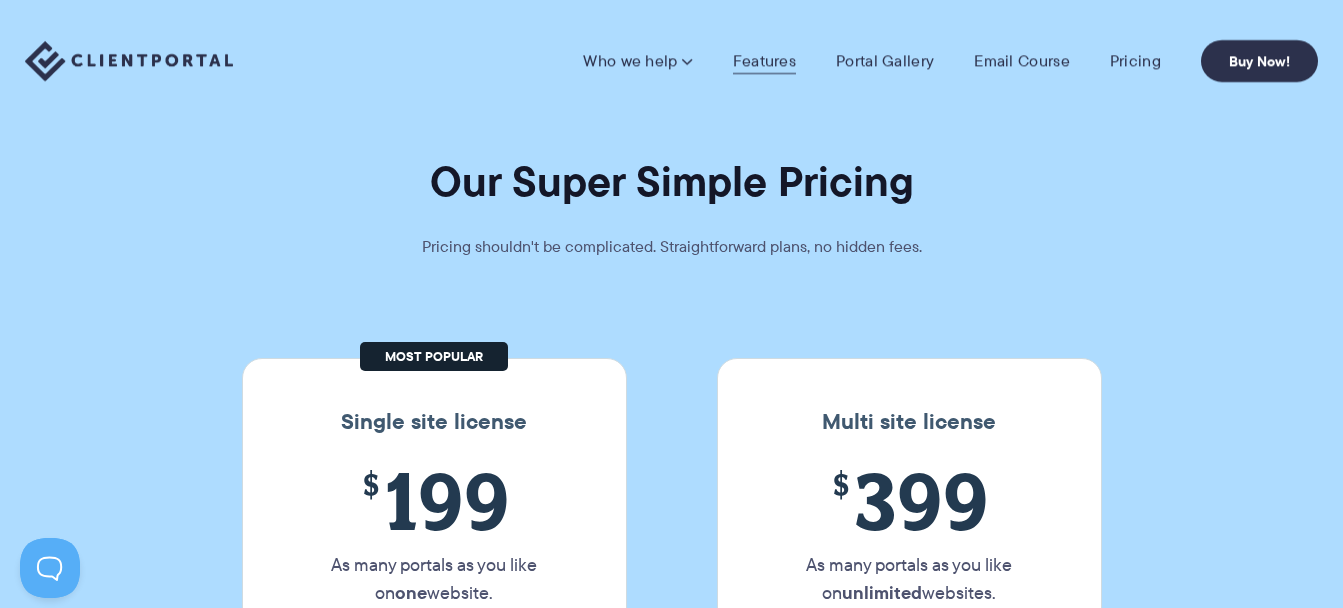 click on "Features" at bounding box center (764, 61) 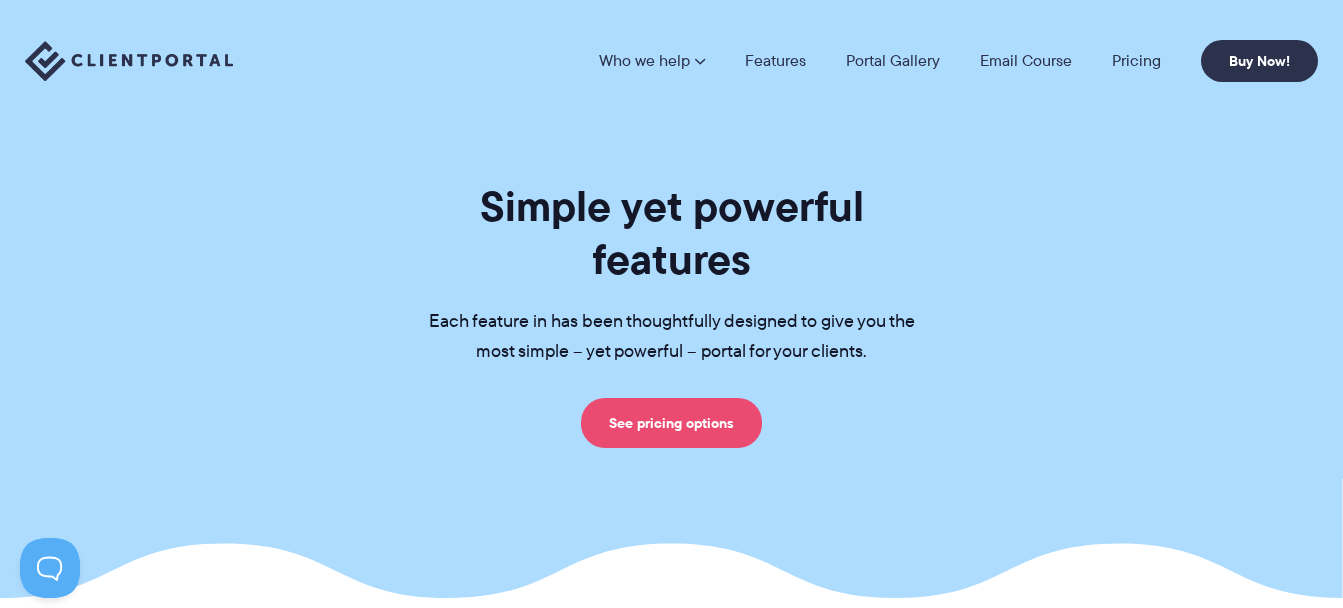 scroll, scrollTop: 0, scrollLeft: 0, axis: both 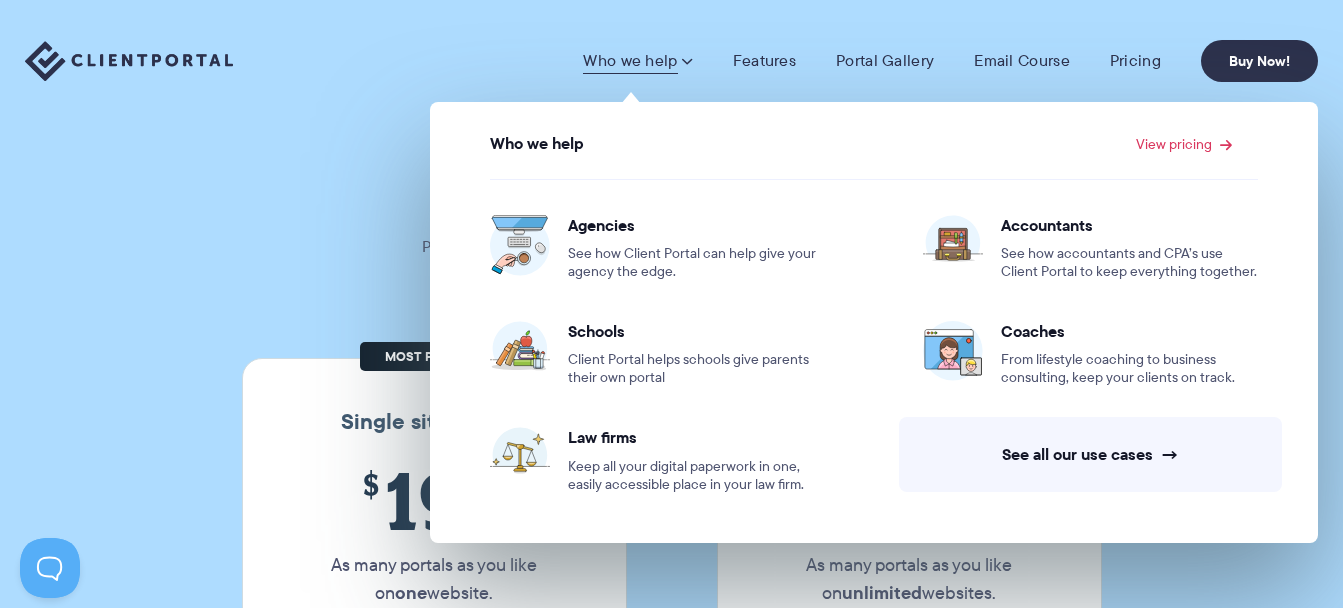 click on "Who we help" at bounding box center [637, 61] 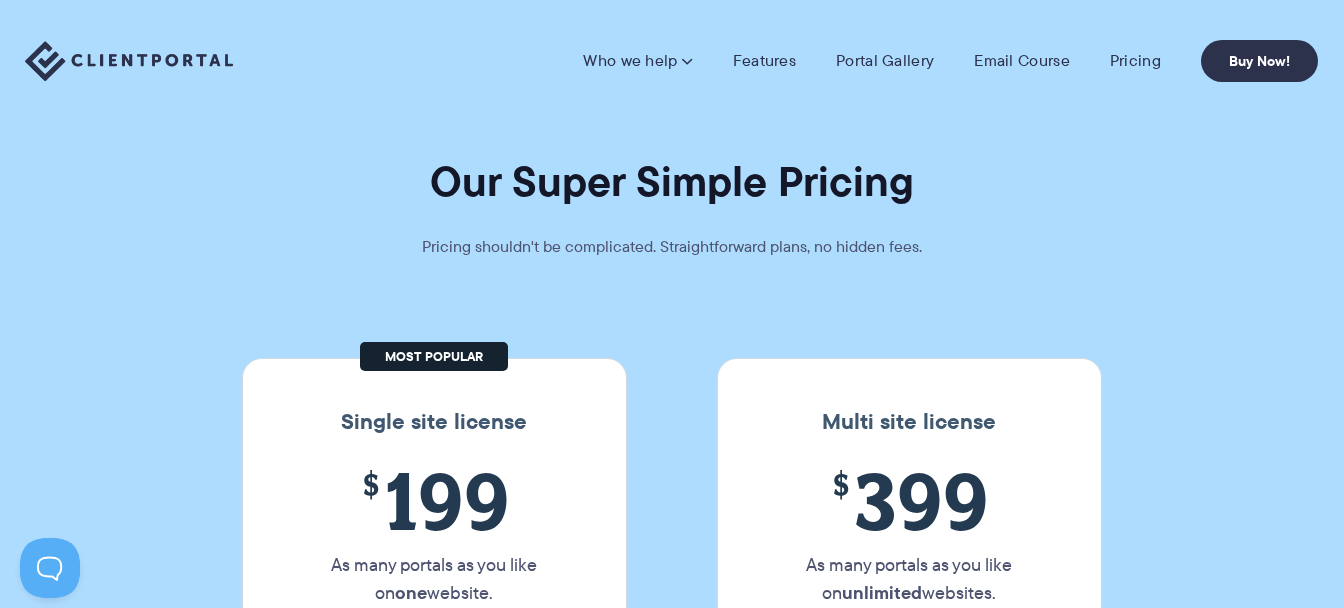 click on "Who we help" at bounding box center [637, 61] 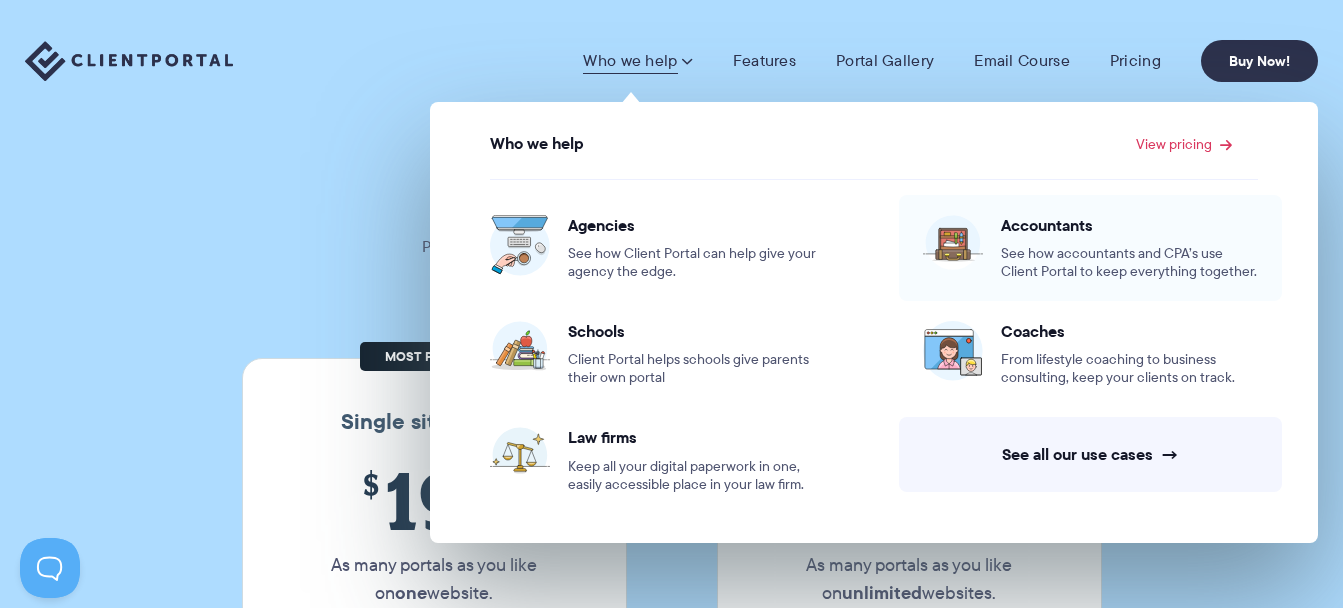 click on "See how accountants and CPA’s use Client Portal to keep everything together." at bounding box center (1129, 263) 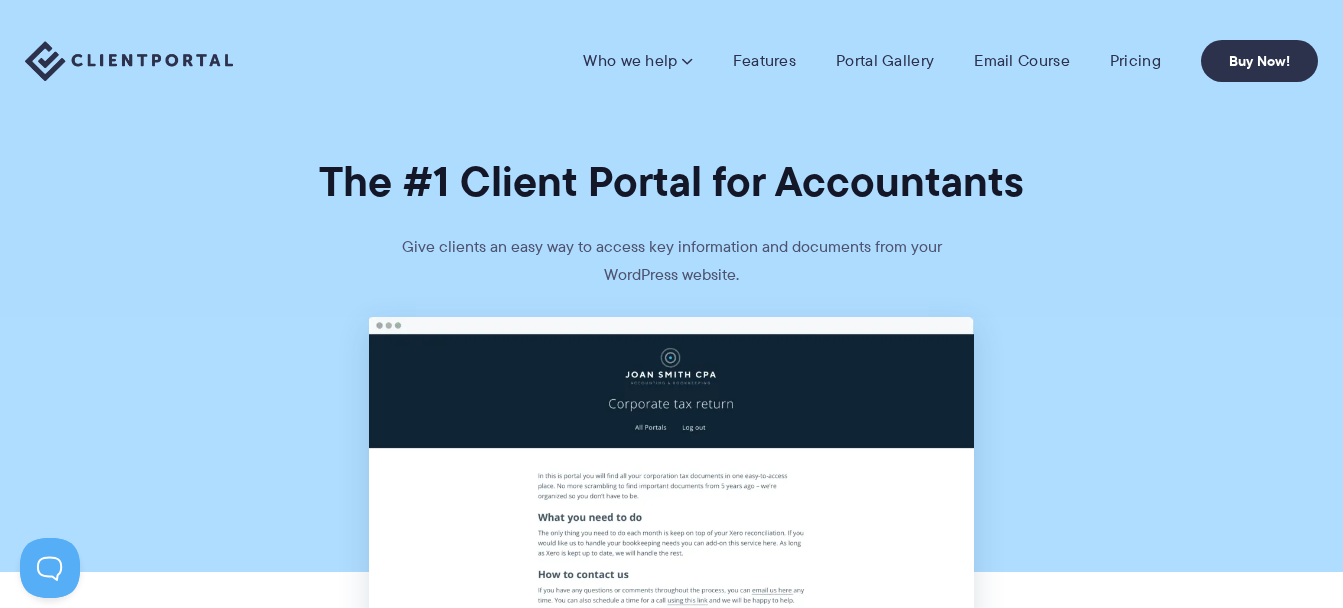 scroll, scrollTop: 0, scrollLeft: 0, axis: both 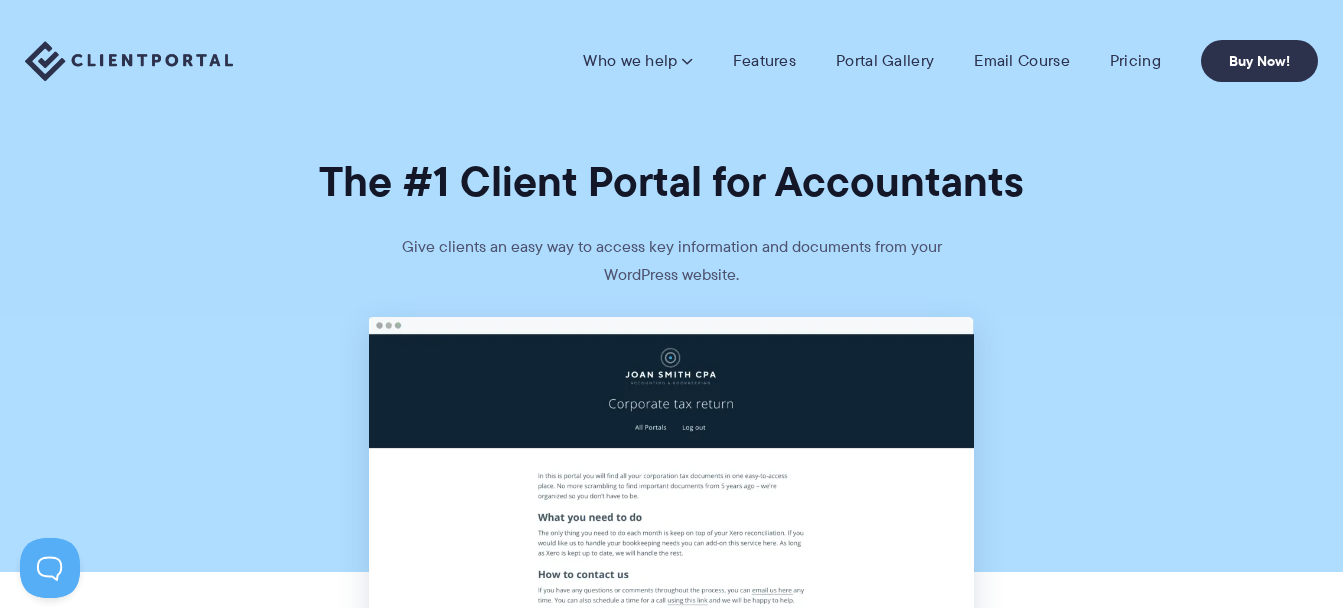 click at bounding box center [671, 983] 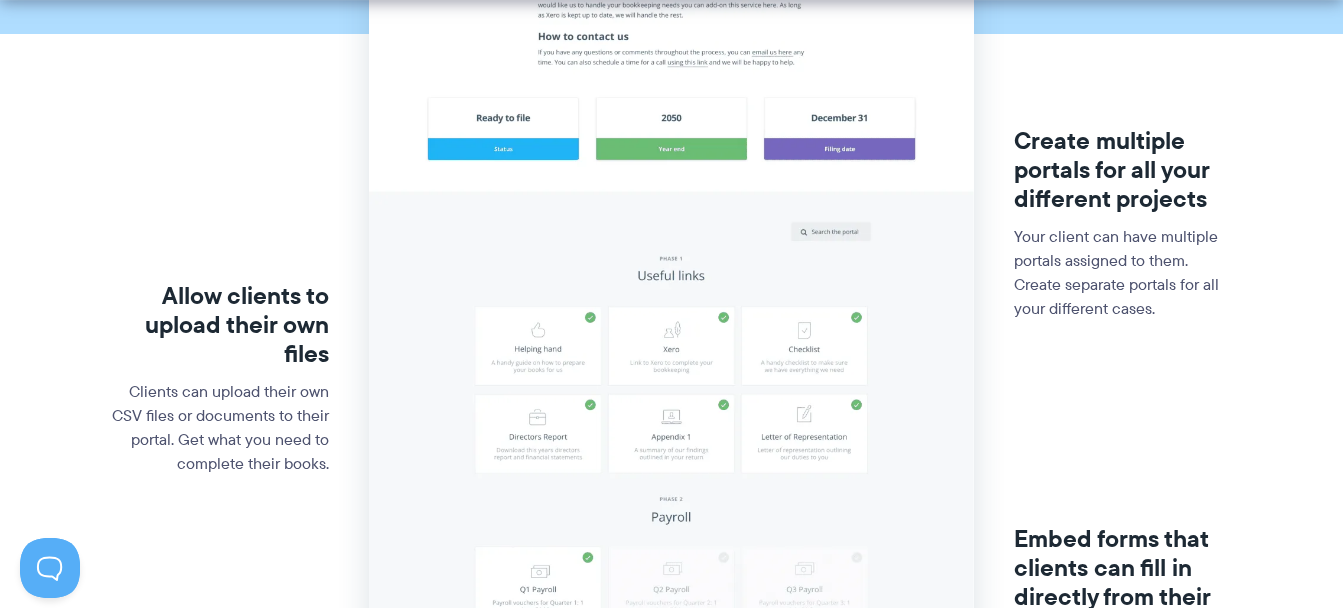 scroll, scrollTop: 547, scrollLeft: 0, axis: vertical 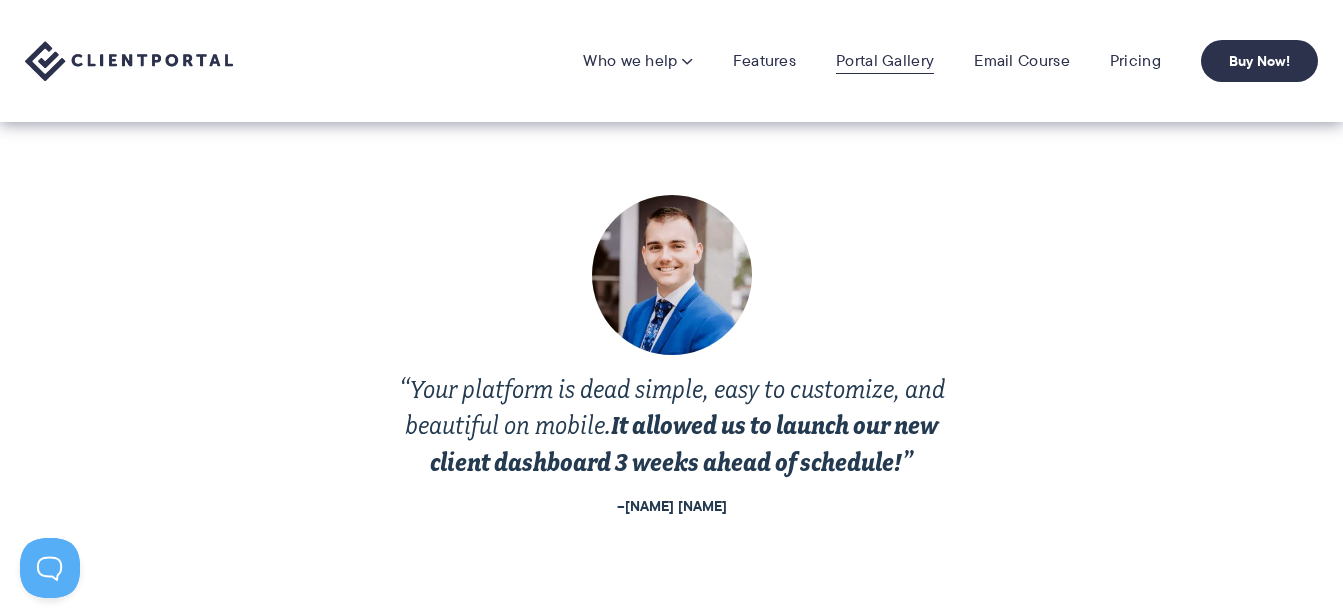 click on "Portal Gallery" at bounding box center [885, 61] 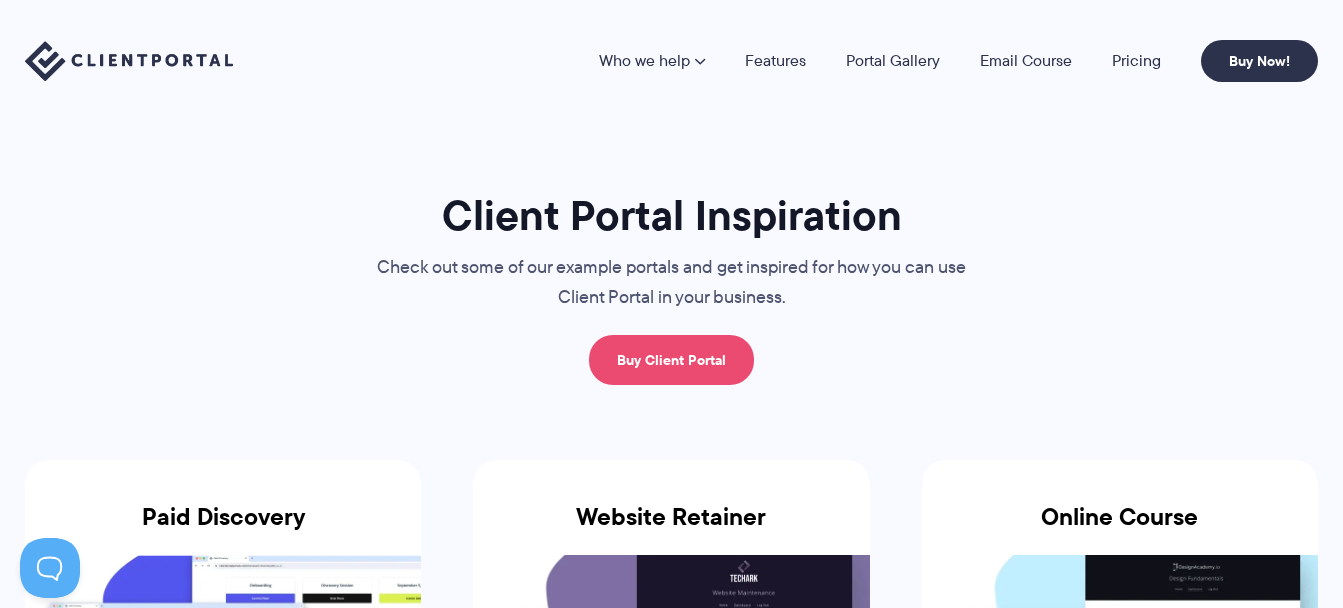 scroll, scrollTop: 0, scrollLeft: 0, axis: both 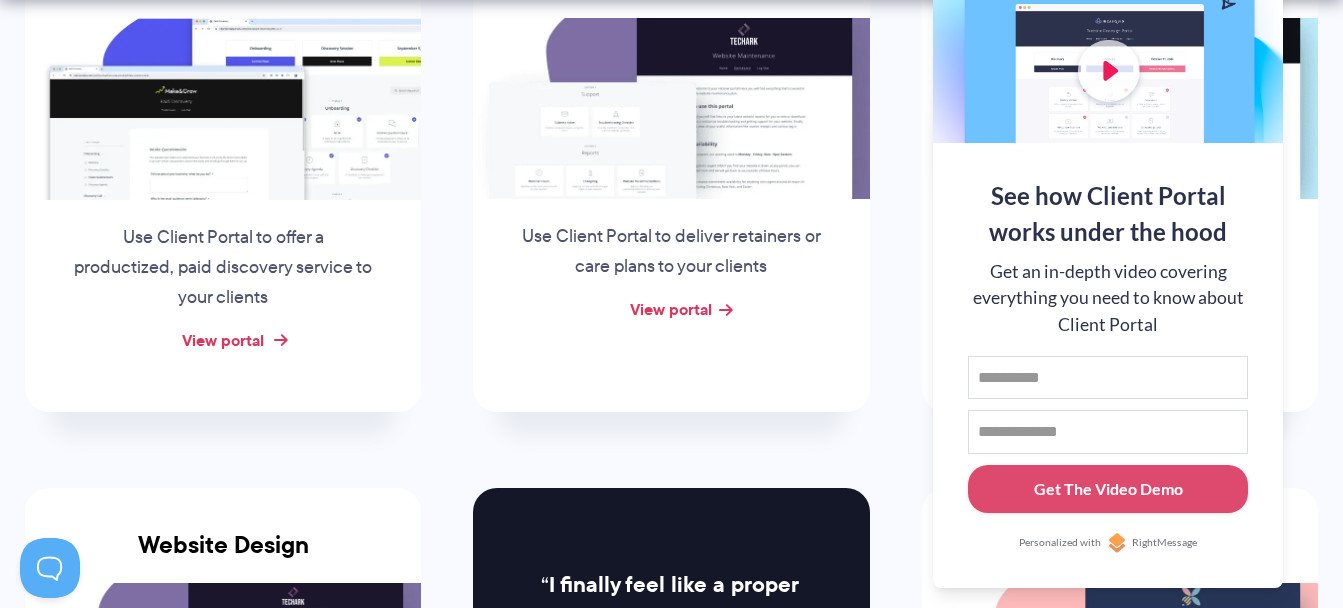 click on "View portal" at bounding box center (223, 340) 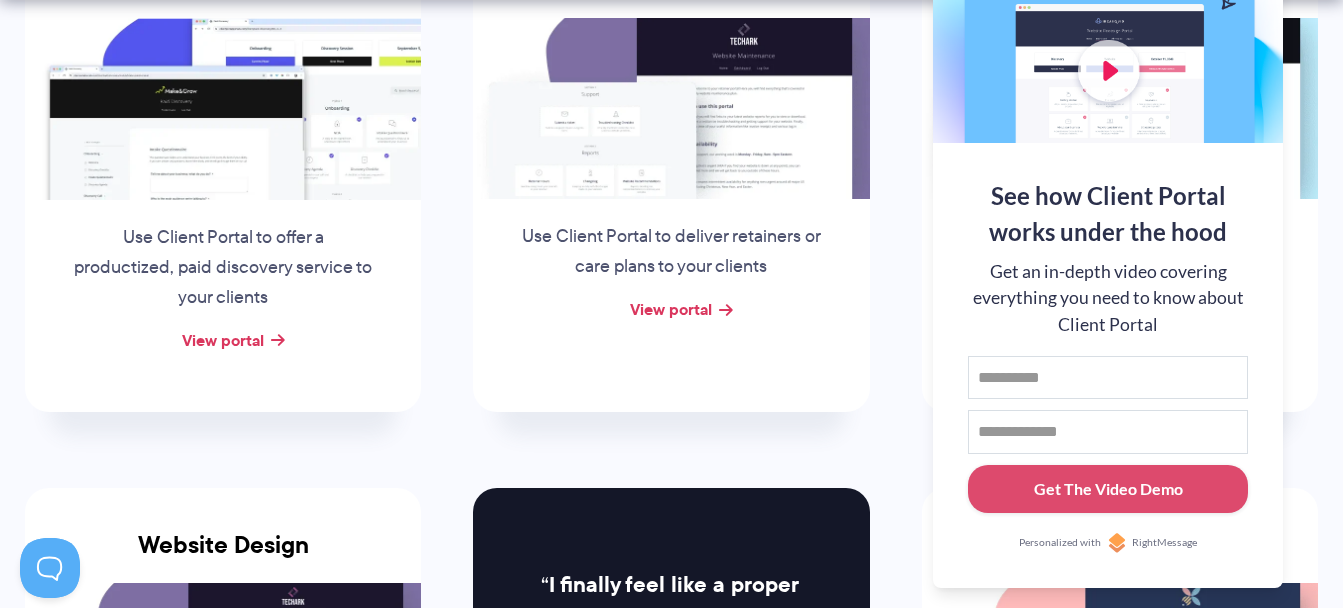 click on "View portal" at bounding box center [671, 310] 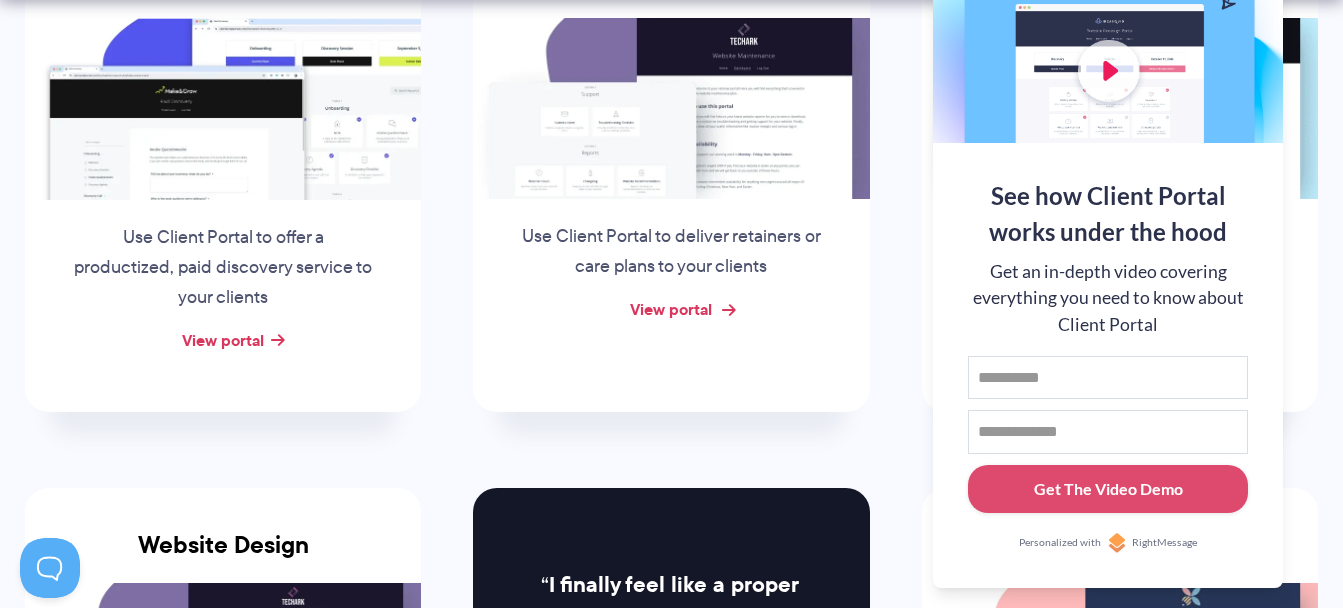 click on "View portal" at bounding box center (671, 309) 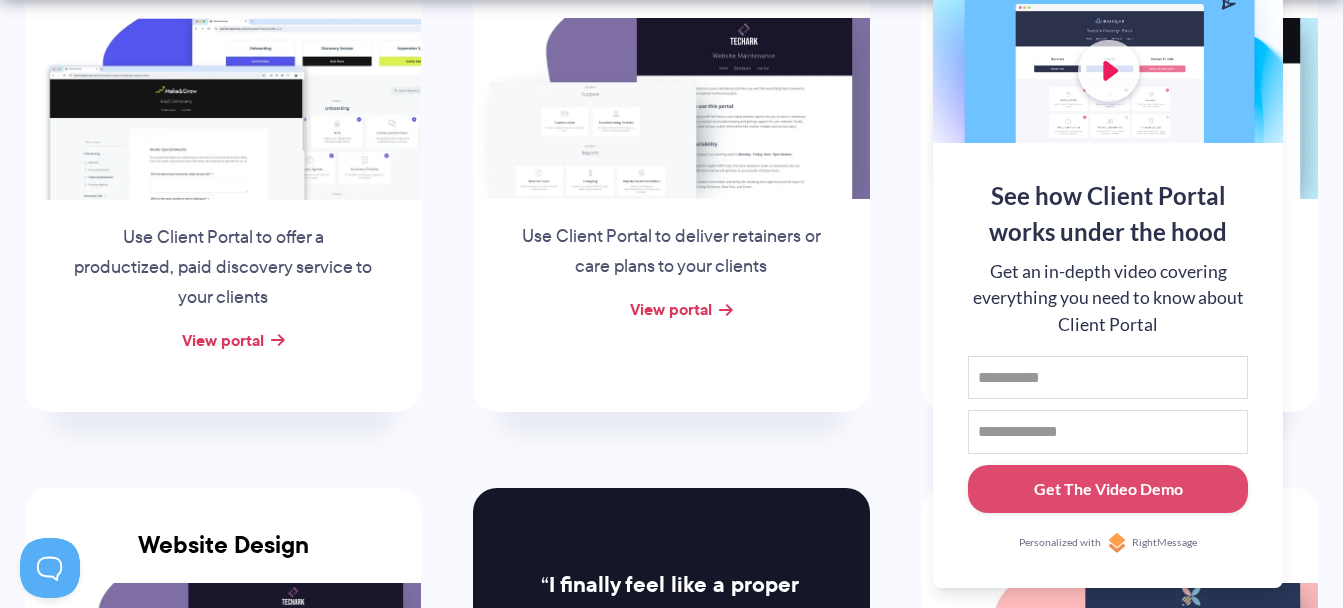 scroll, scrollTop: 1069, scrollLeft: 0, axis: vertical 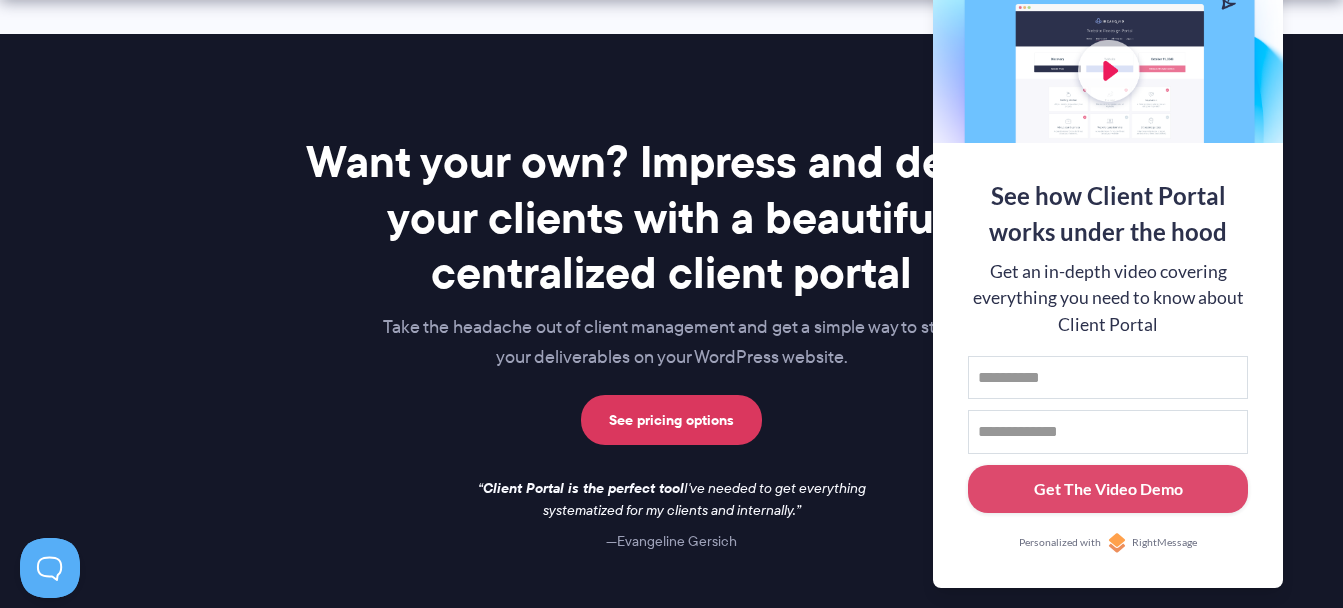 click on "See pricing options" at bounding box center [672, 420] 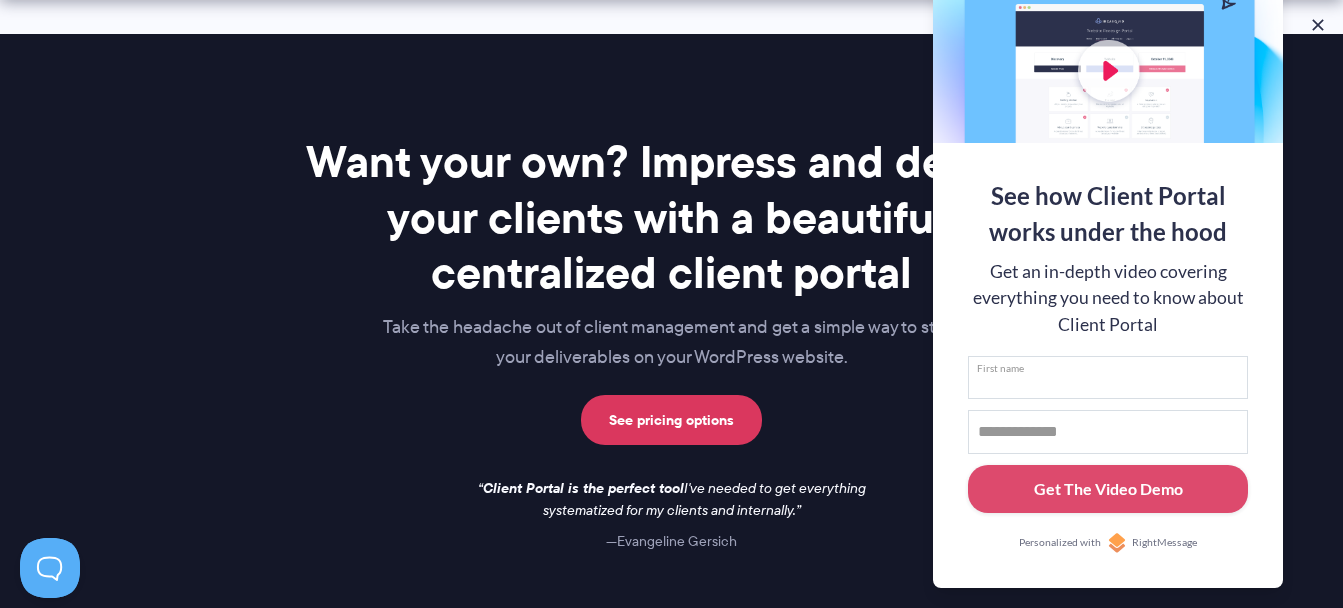click on "First name" at bounding box center (1108, 378) 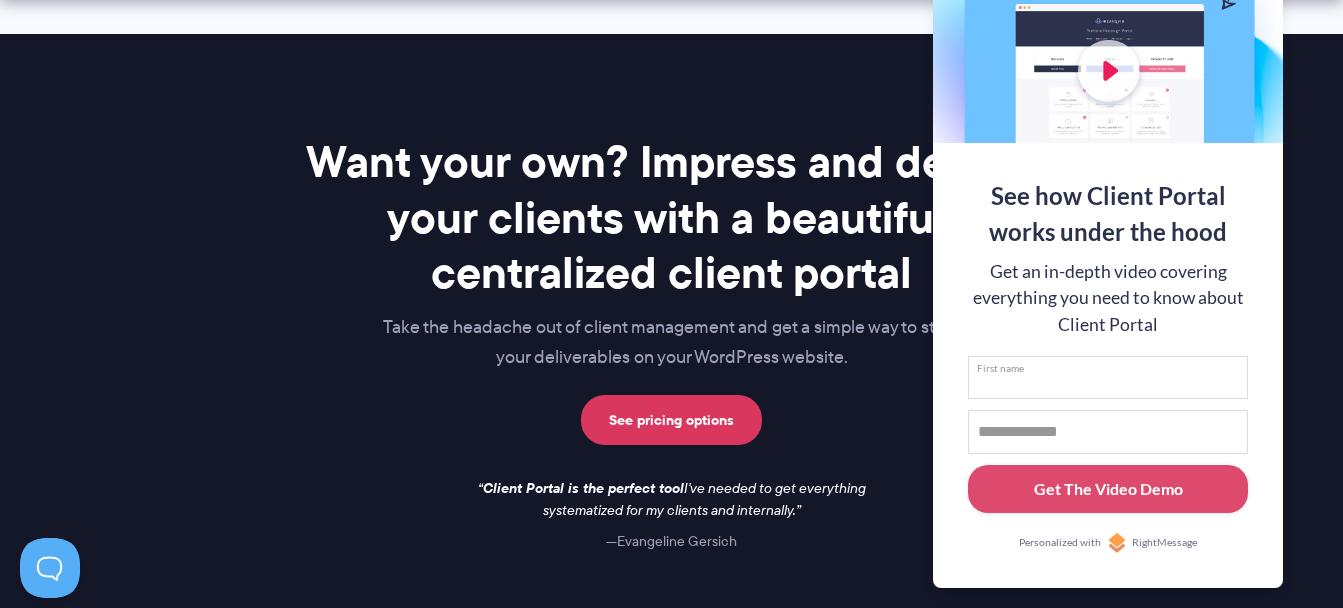 click on "First name" at bounding box center (1108, 378) 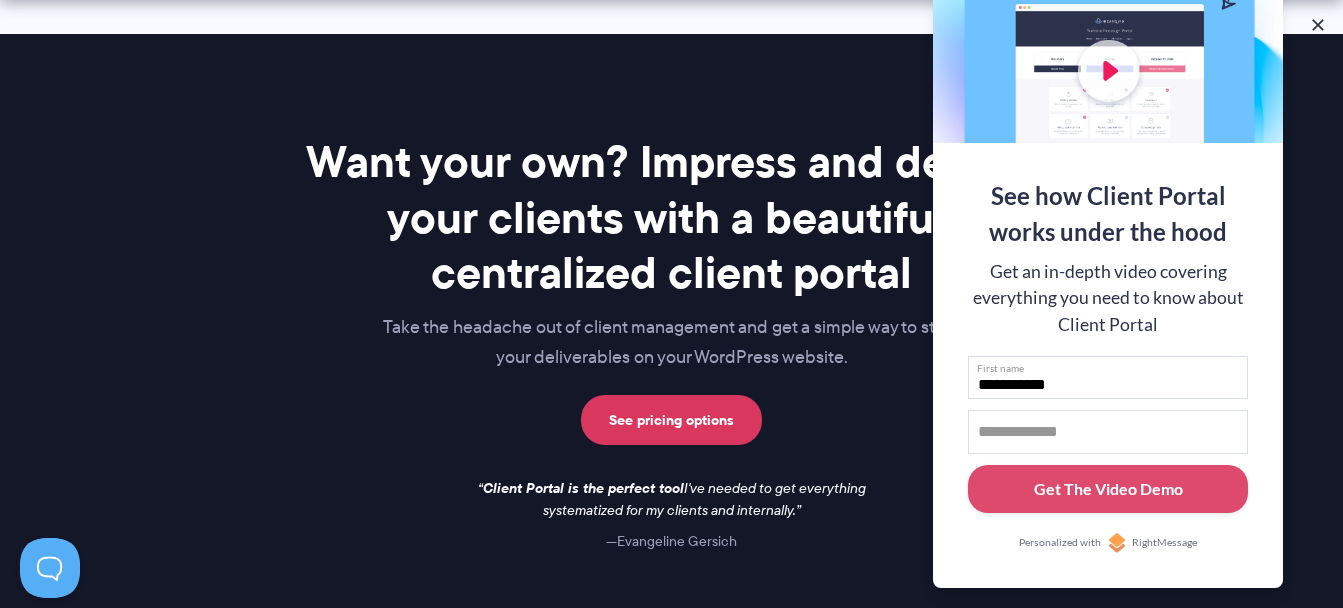 type on "**********" 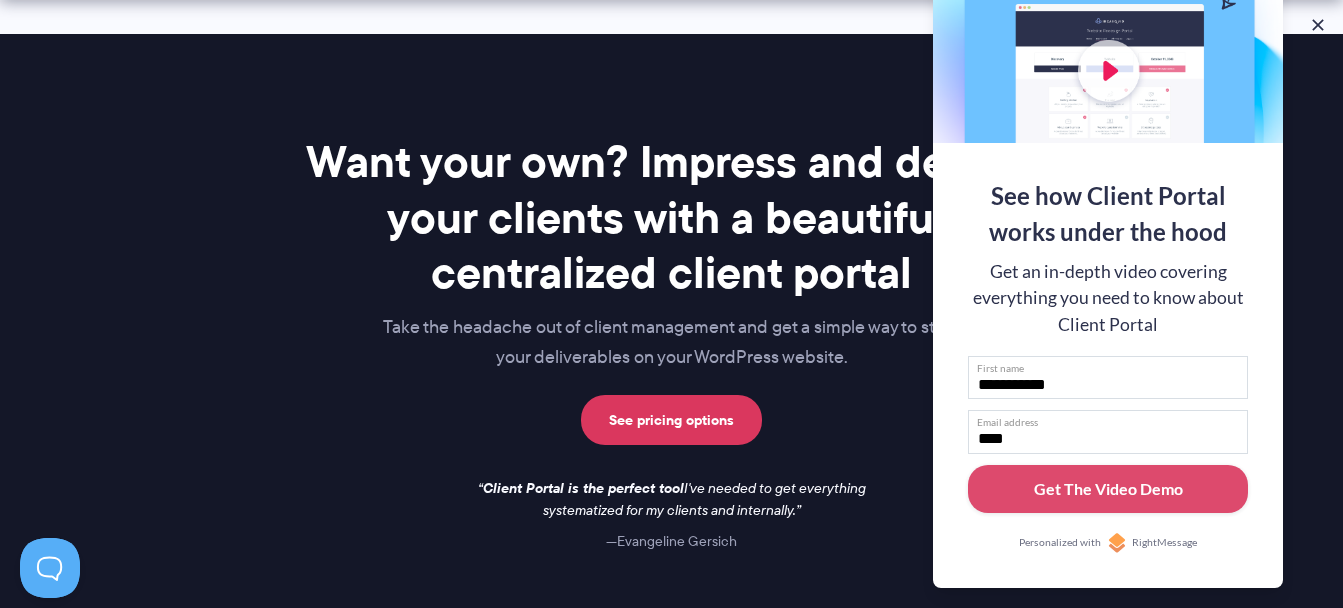type on "**********" 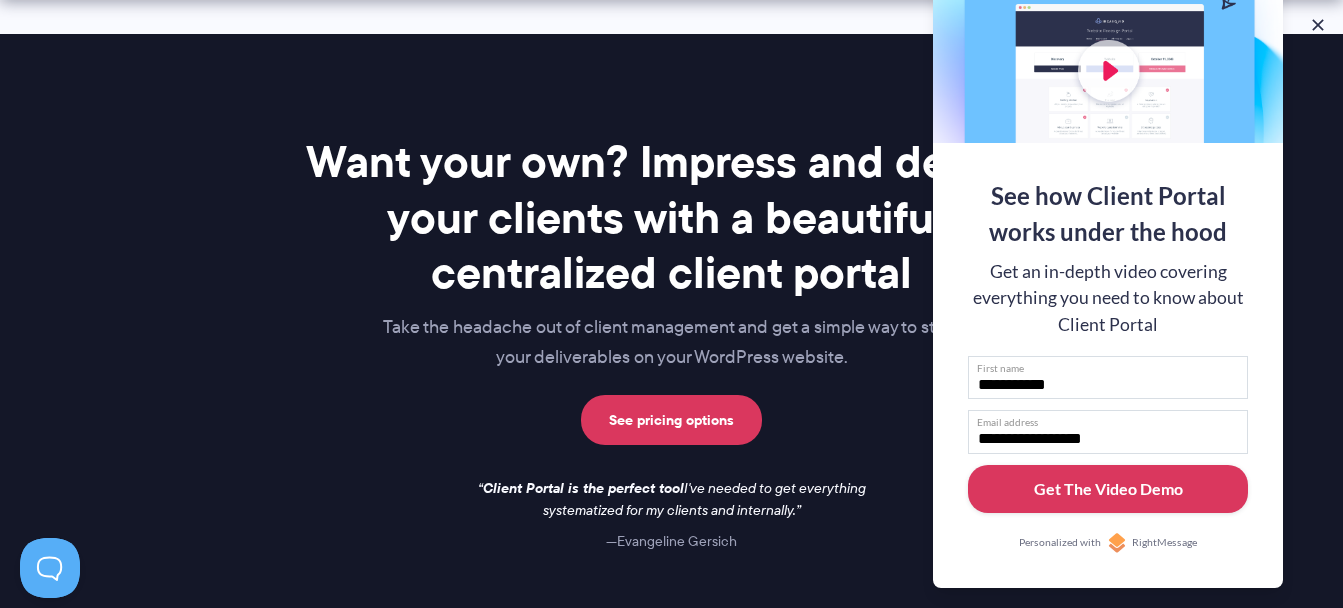 click on "Get The Video Demo" at bounding box center (1108, 489) 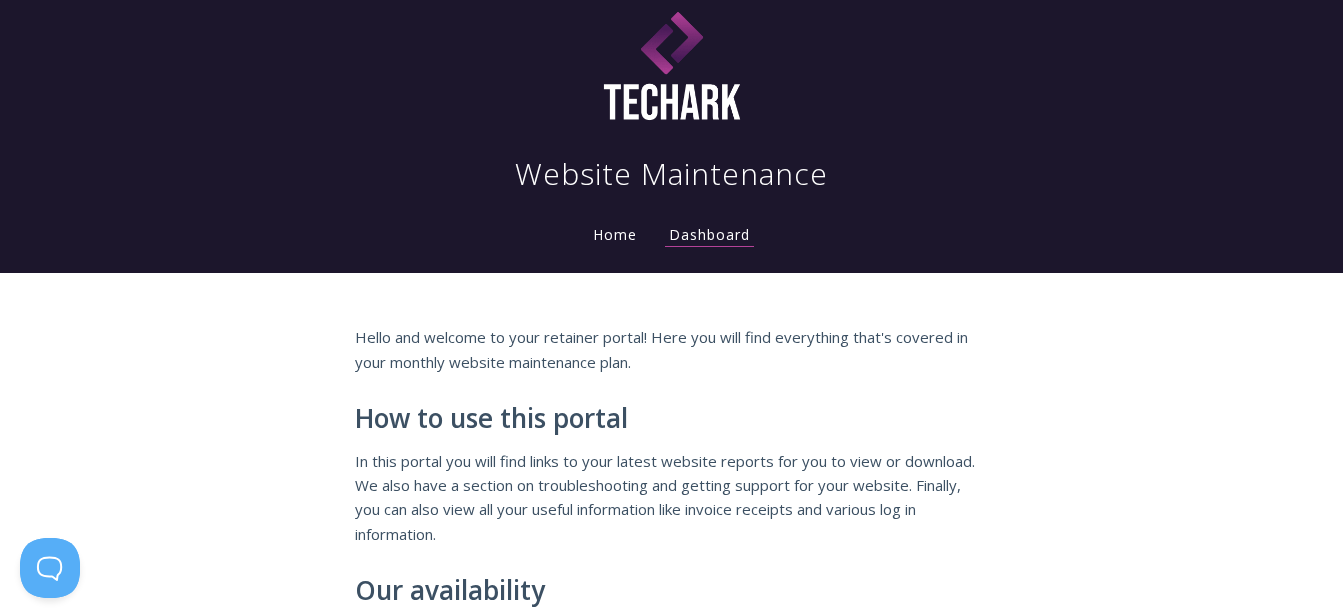 scroll, scrollTop: 0, scrollLeft: 0, axis: both 